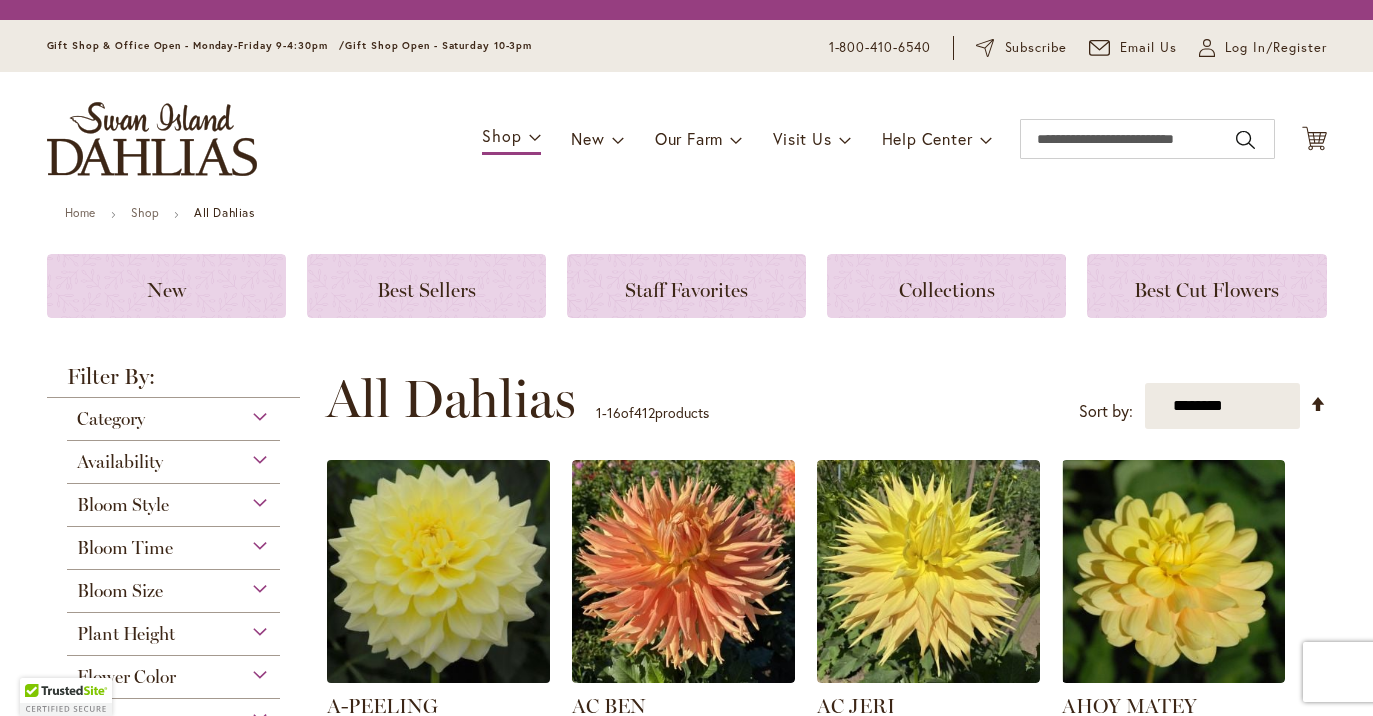 scroll, scrollTop: 0, scrollLeft: 0, axis: both 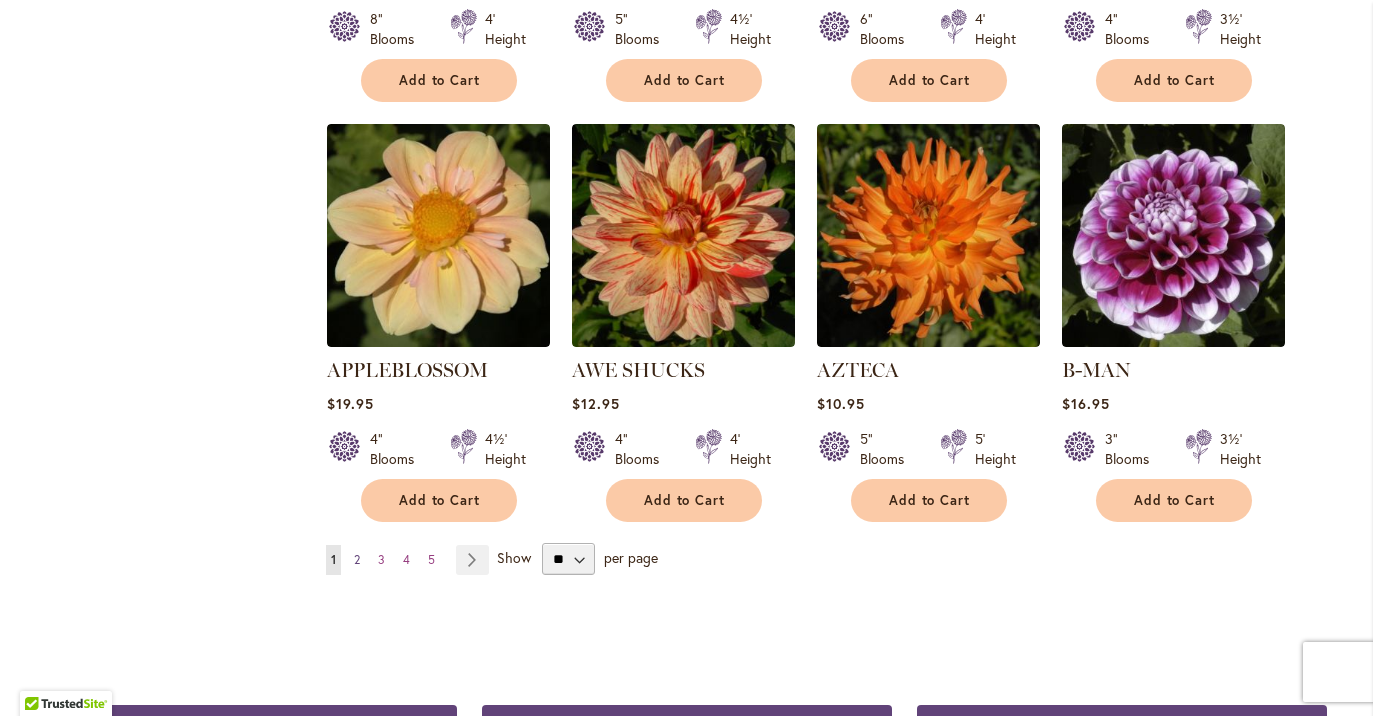 click on "2" at bounding box center (357, 559) 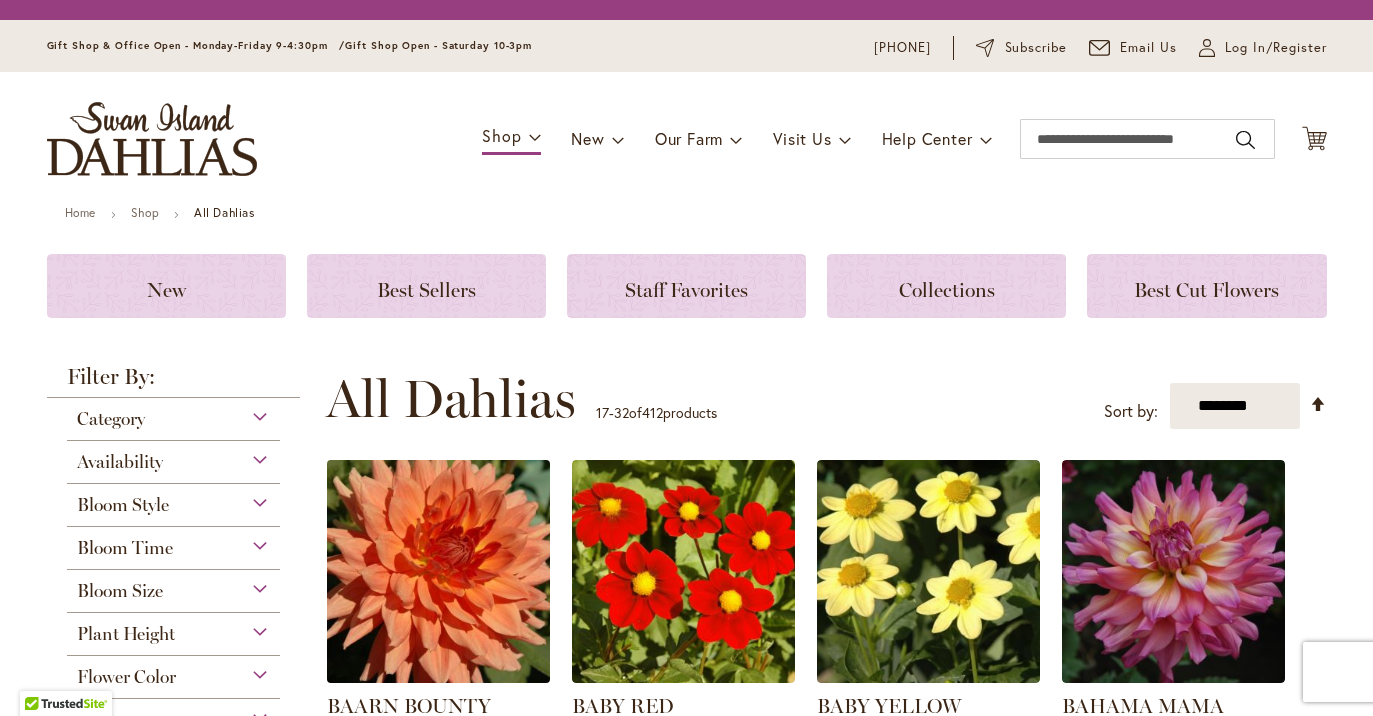 scroll, scrollTop: 0, scrollLeft: 0, axis: both 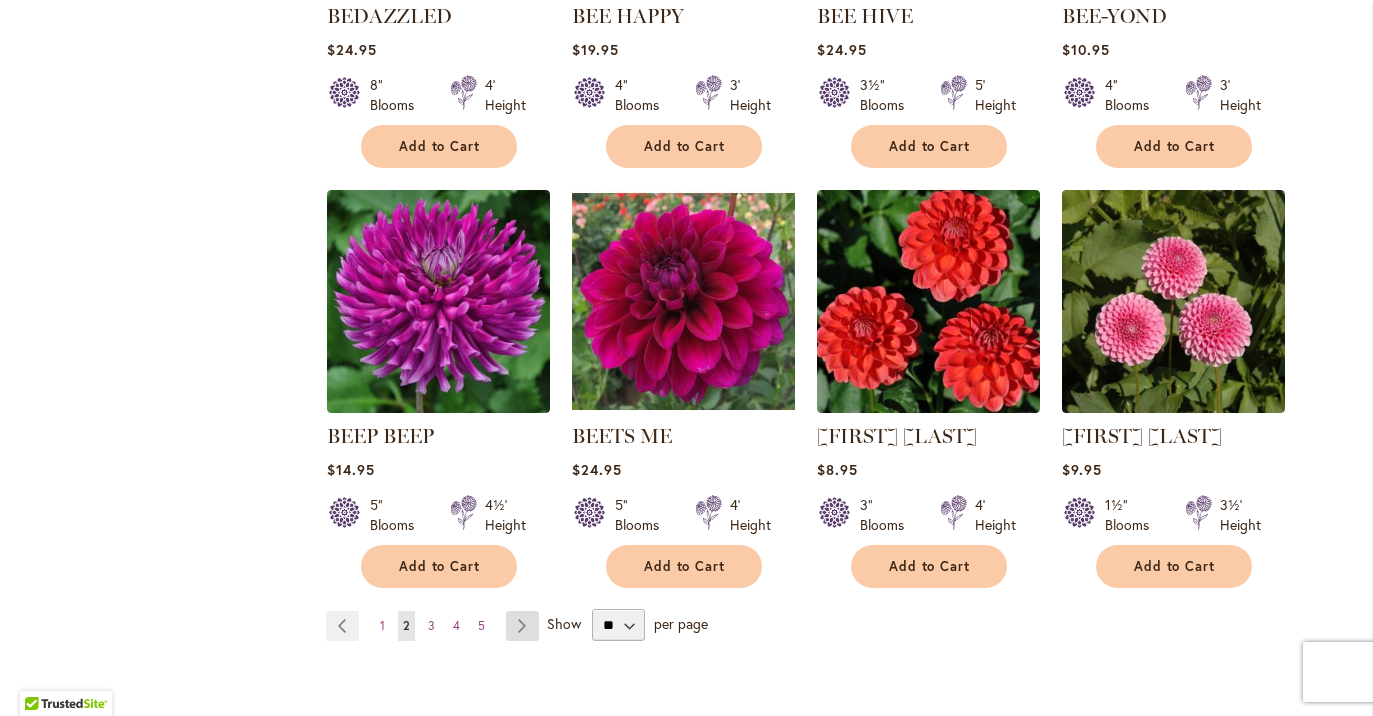 click on "Page
Next" at bounding box center (522, 626) 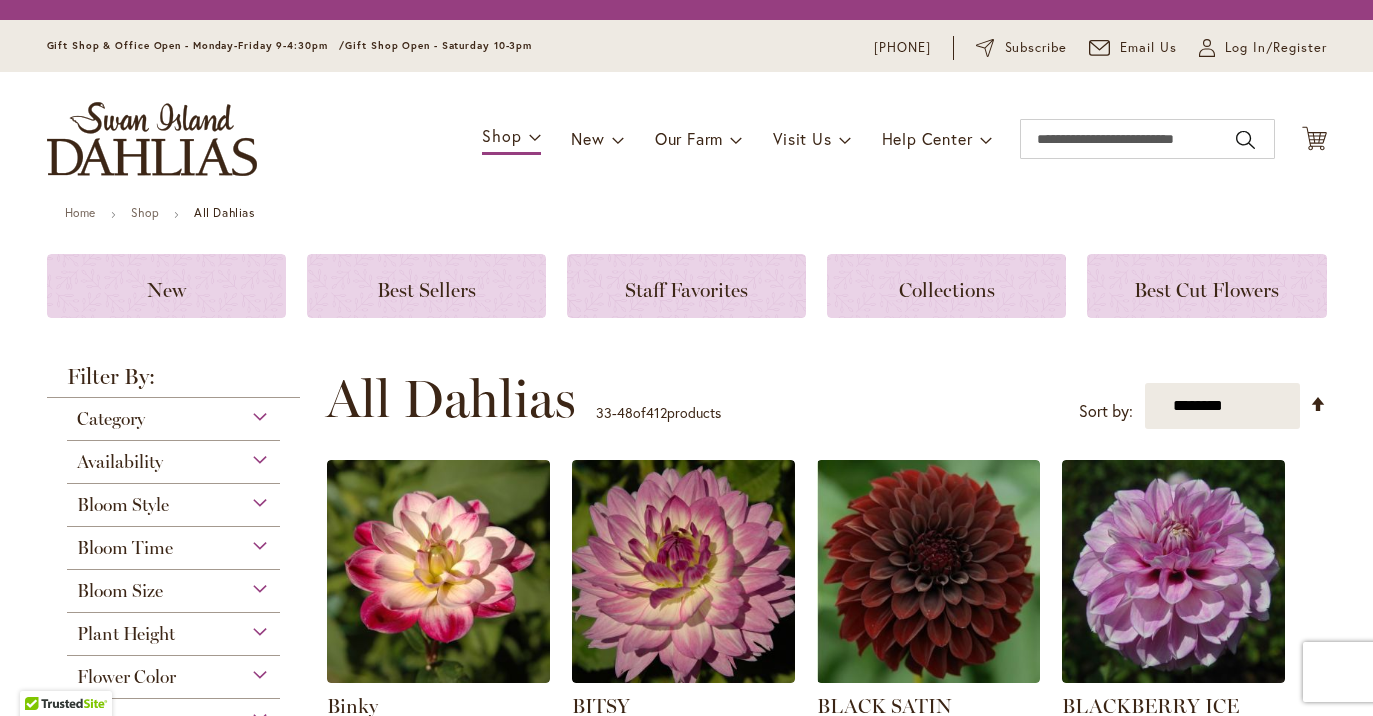scroll, scrollTop: 0, scrollLeft: 0, axis: both 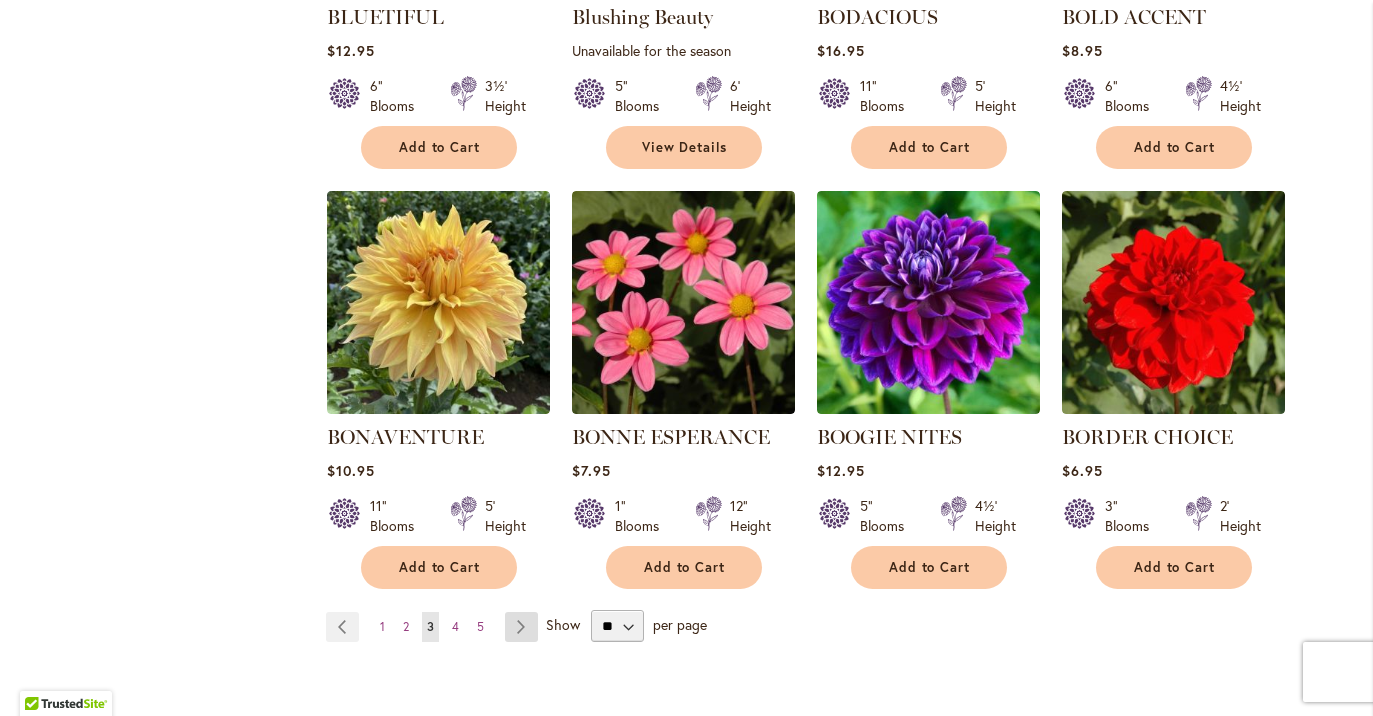 click on "Page
Next" at bounding box center [521, 627] 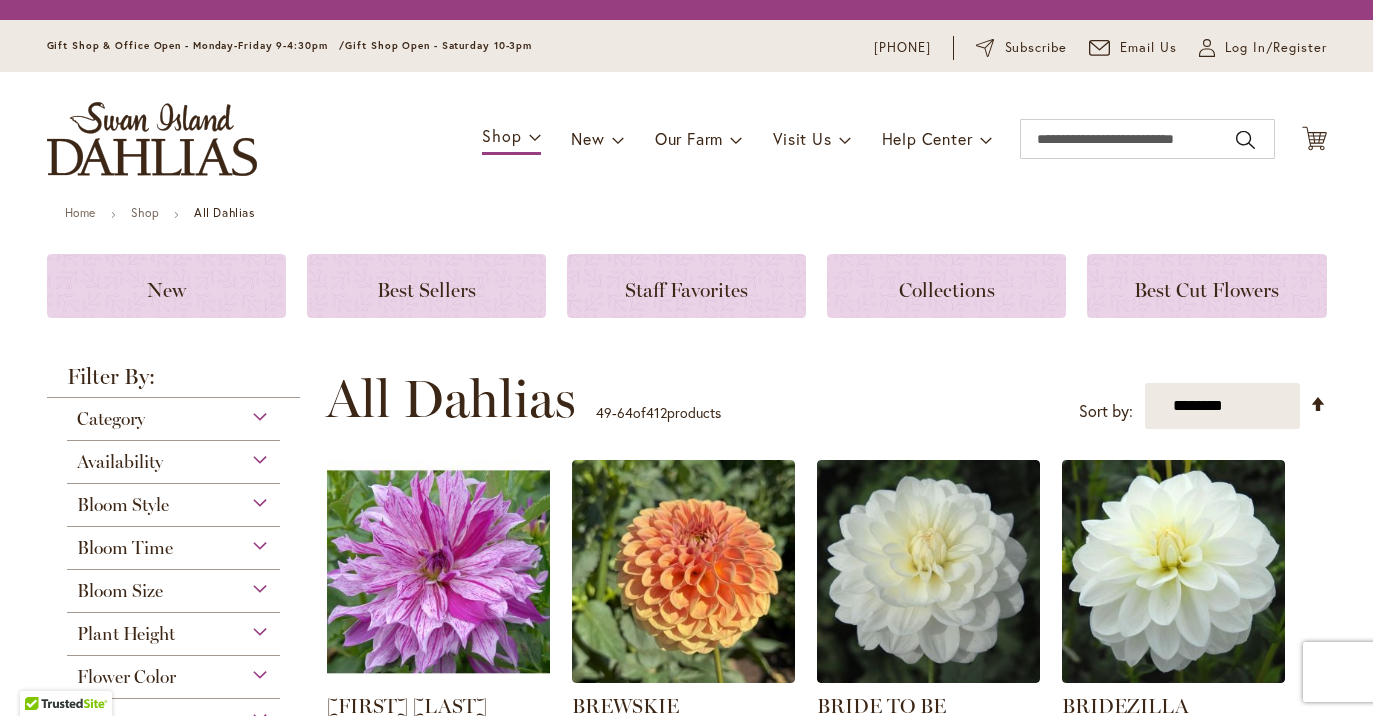 scroll, scrollTop: 0, scrollLeft: 0, axis: both 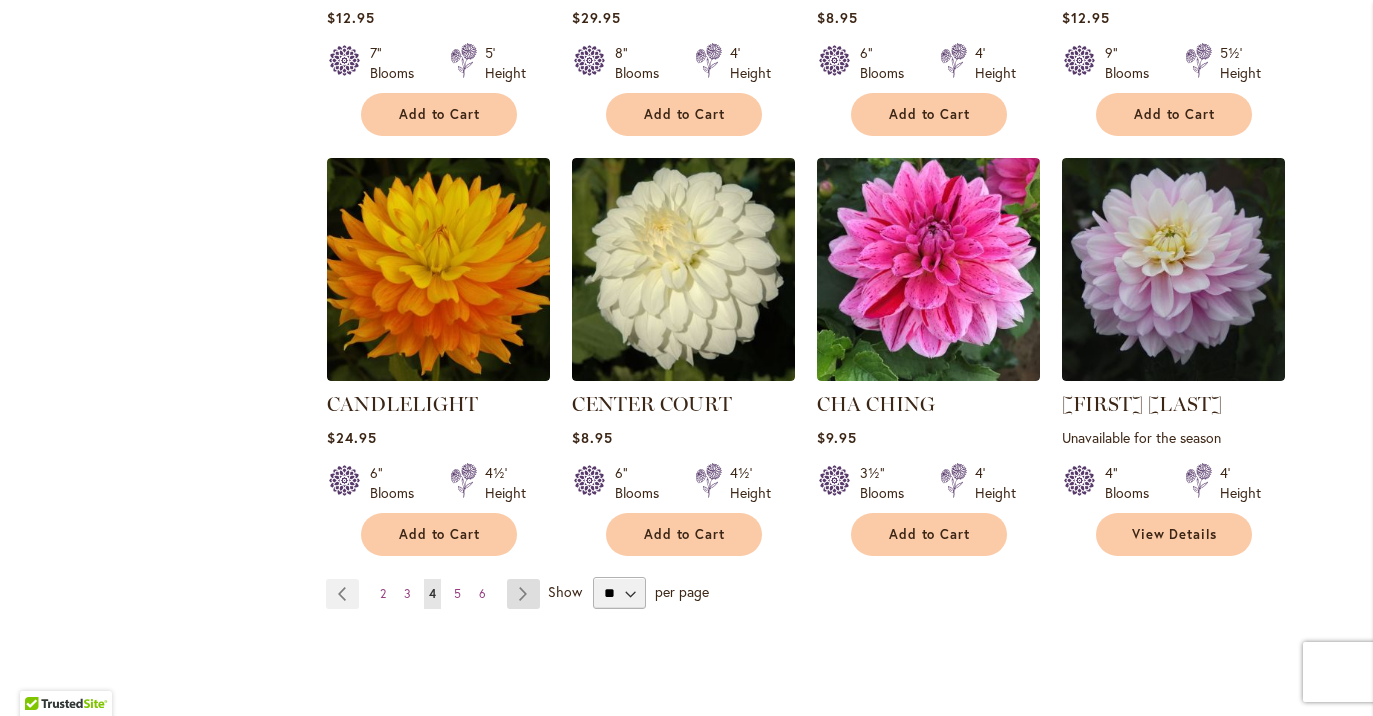 click on "Page
Next" at bounding box center (523, 594) 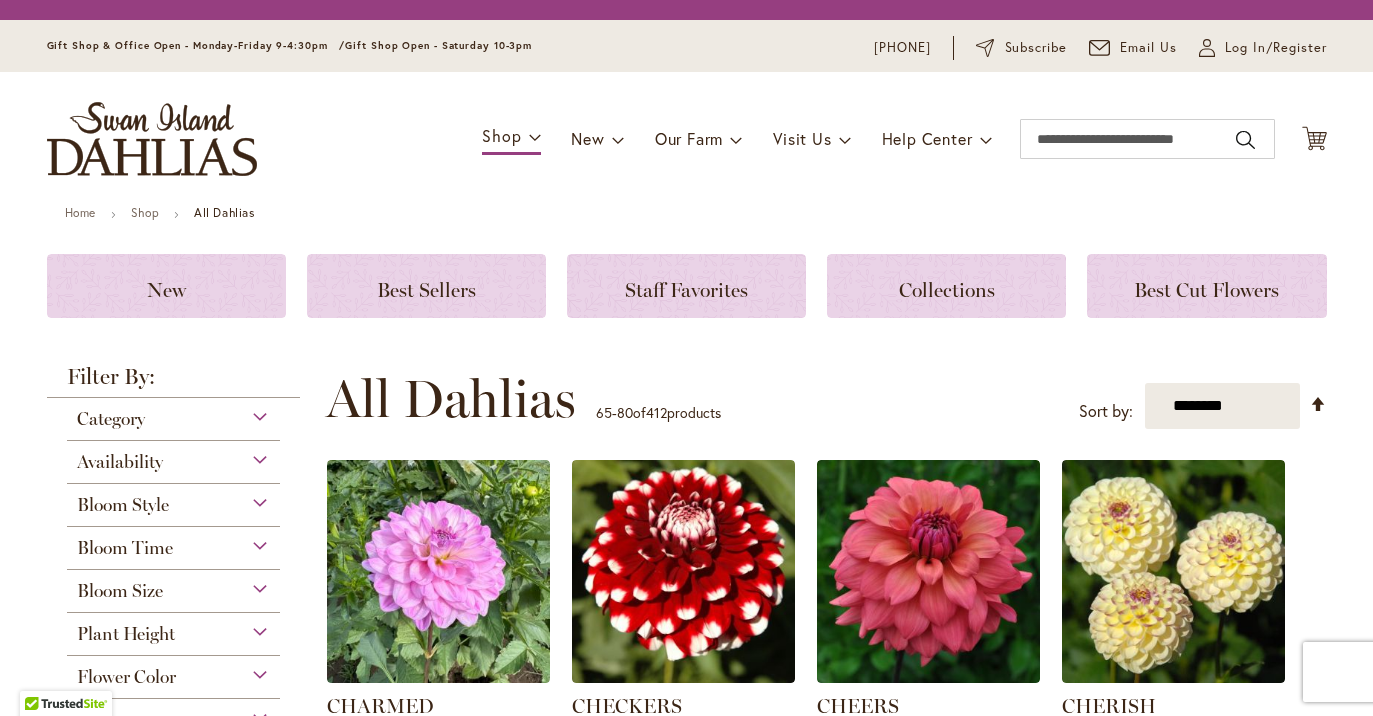 scroll, scrollTop: 0, scrollLeft: 0, axis: both 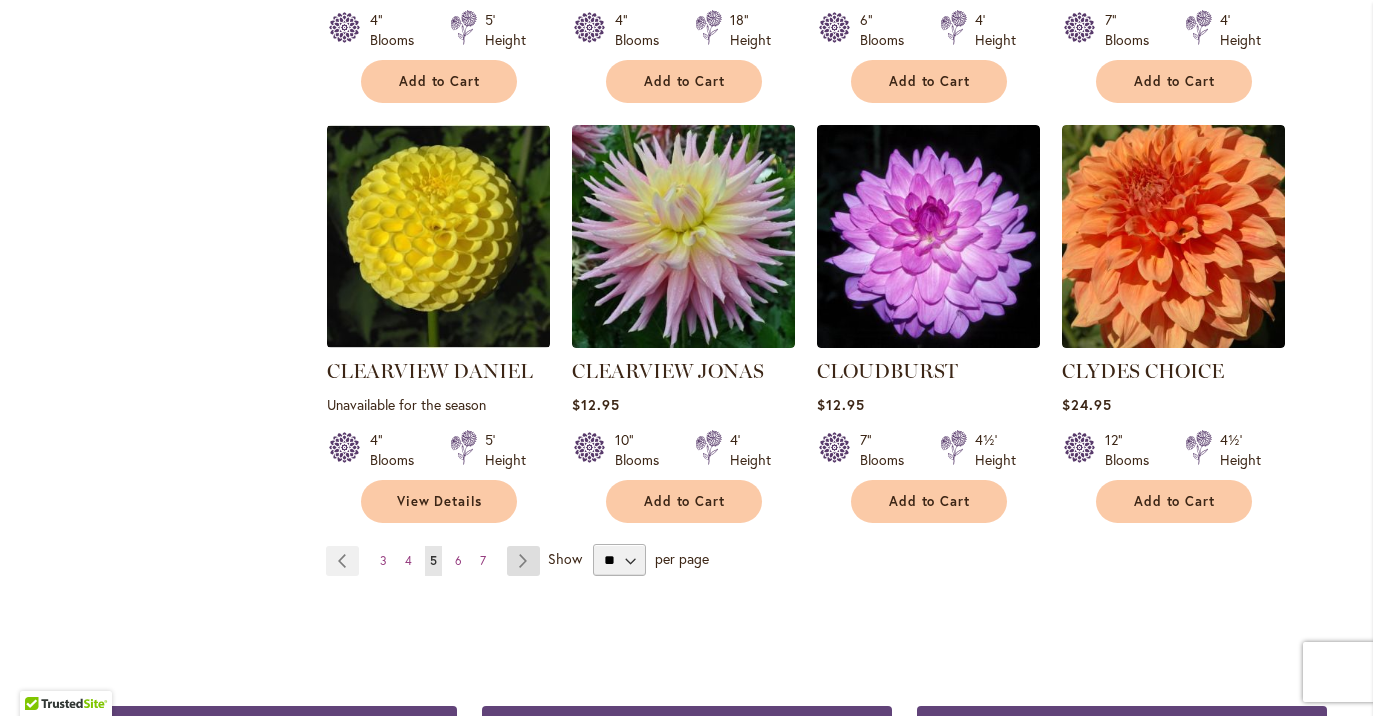 click on "Page
Next" at bounding box center (523, 561) 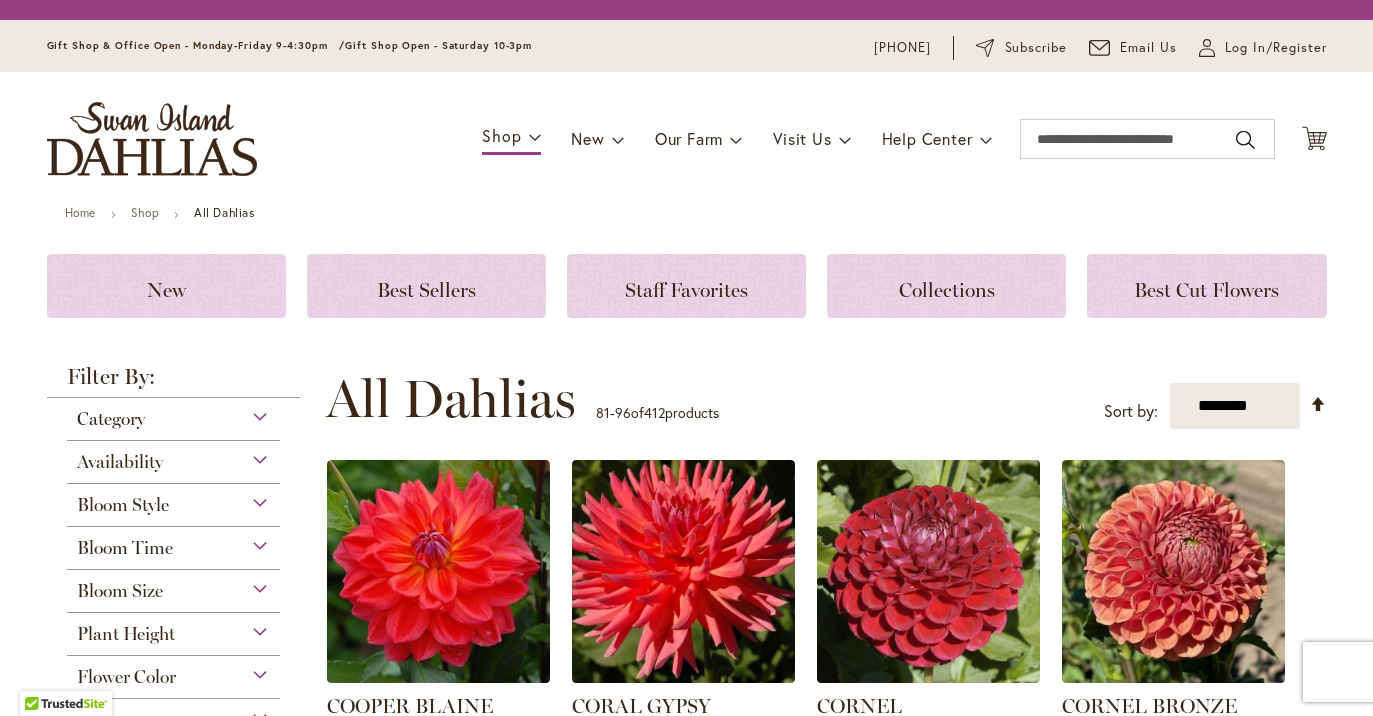 scroll, scrollTop: 0, scrollLeft: 0, axis: both 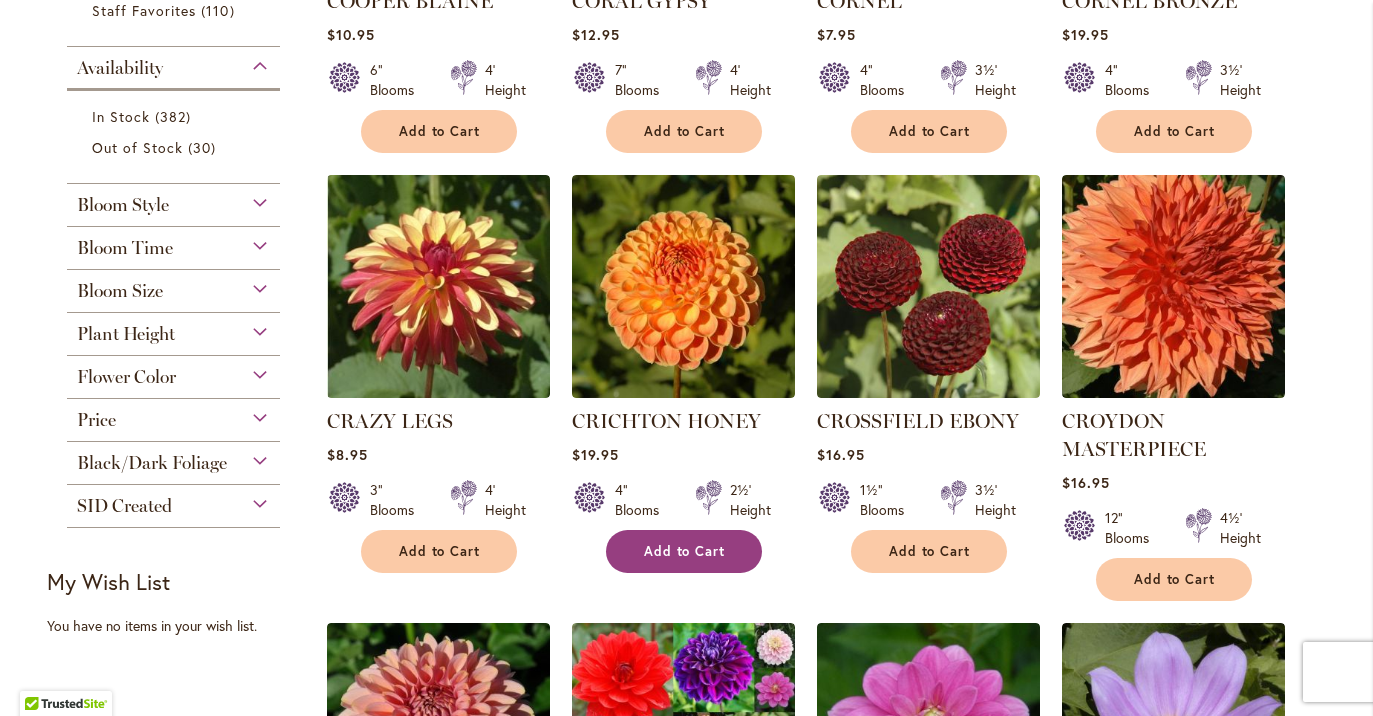click at bounding box center (683, 734) 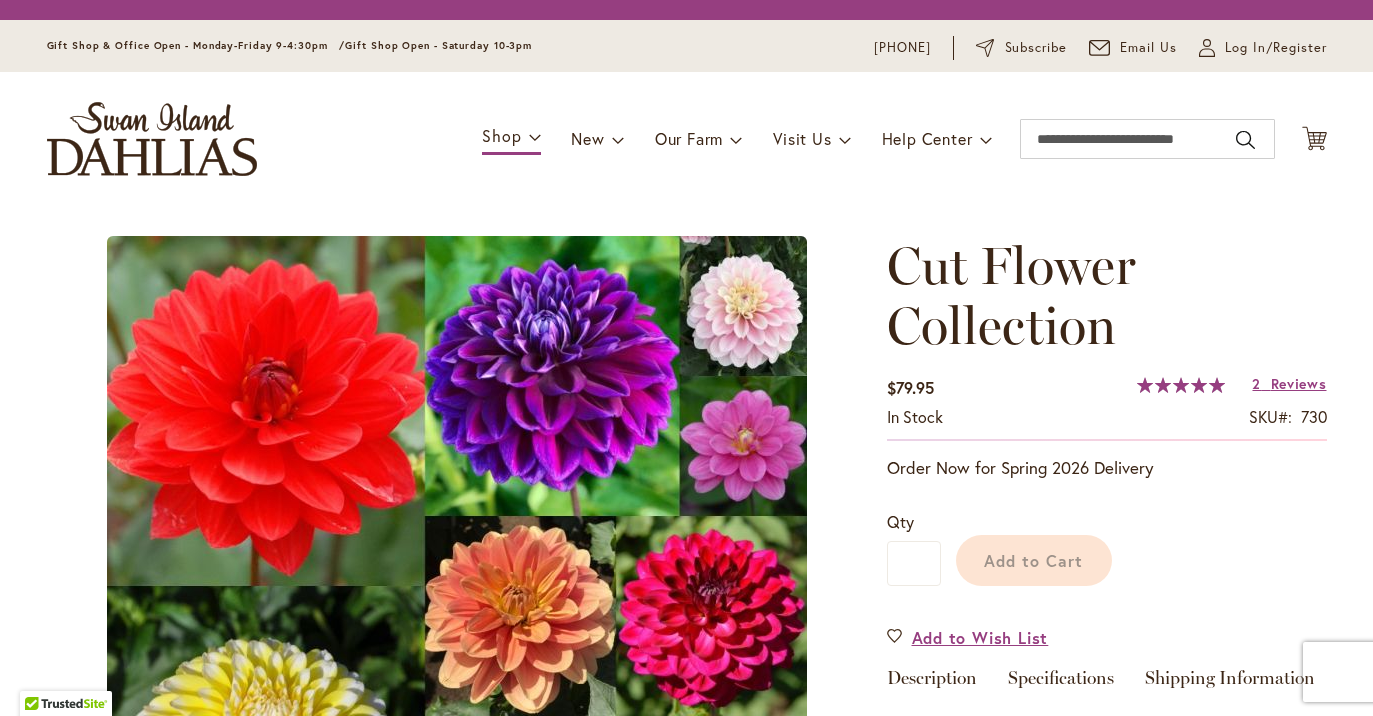 scroll, scrollTop: 0, scrollLeft: 0, axis: both 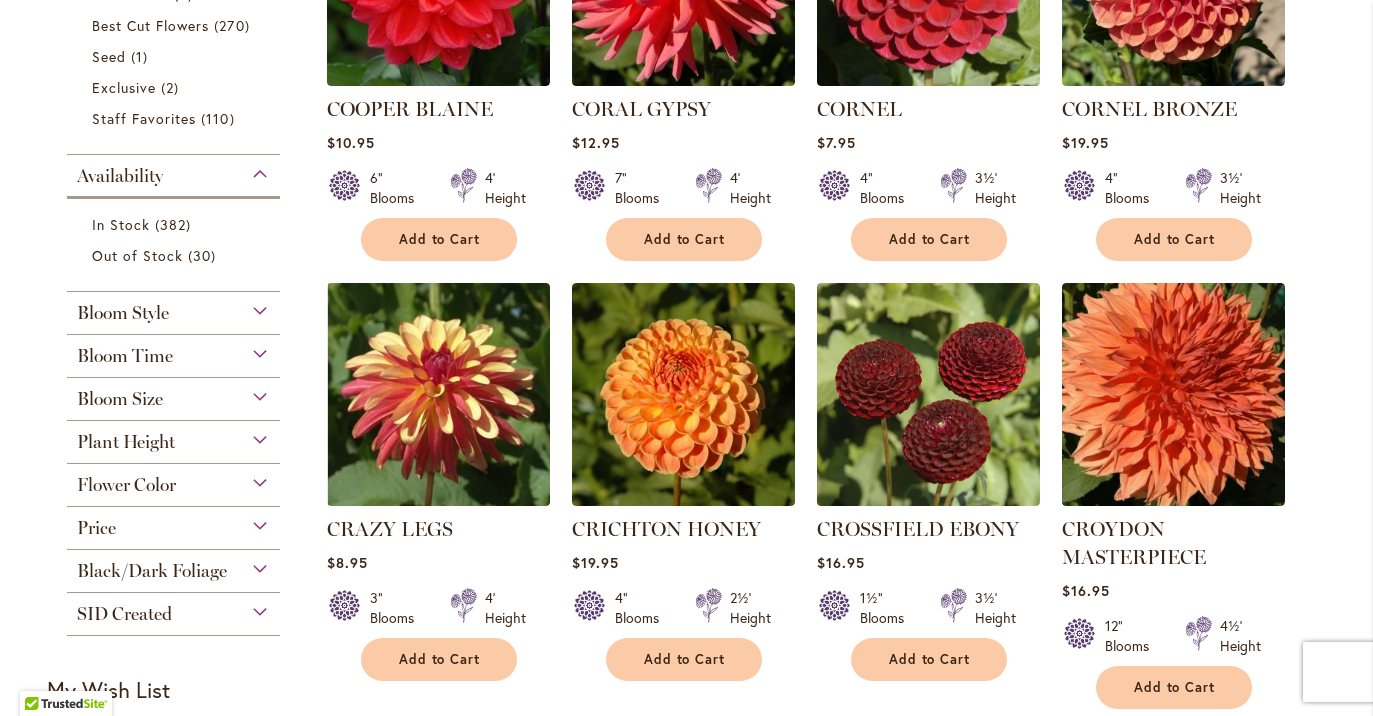 click on "COOPER BLAINE
Rating:
91%
13                  Reviews
$10.95
6" Blooms 4' Height Add to Cart" at bounding box center [826, 716] 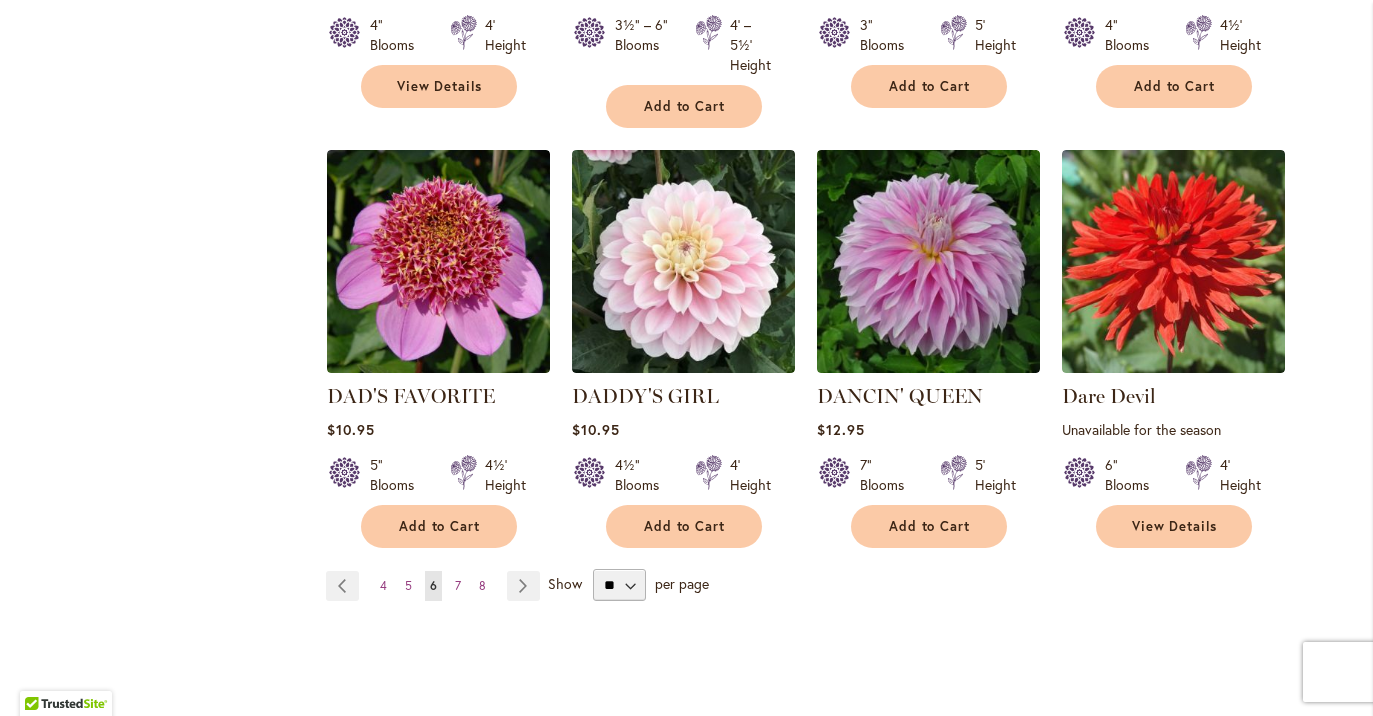 scroll, scrollTop: 1665, scrollLeft: 0, axis: vertical 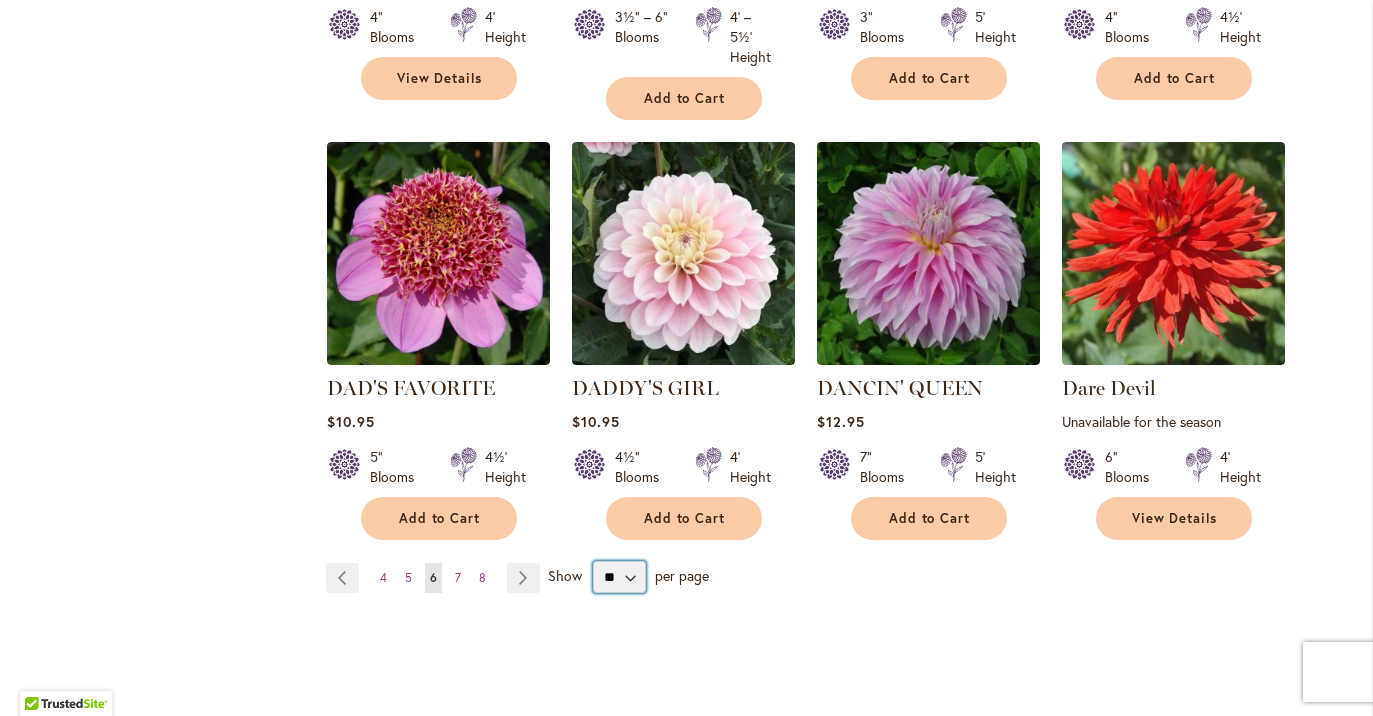 select on "**" 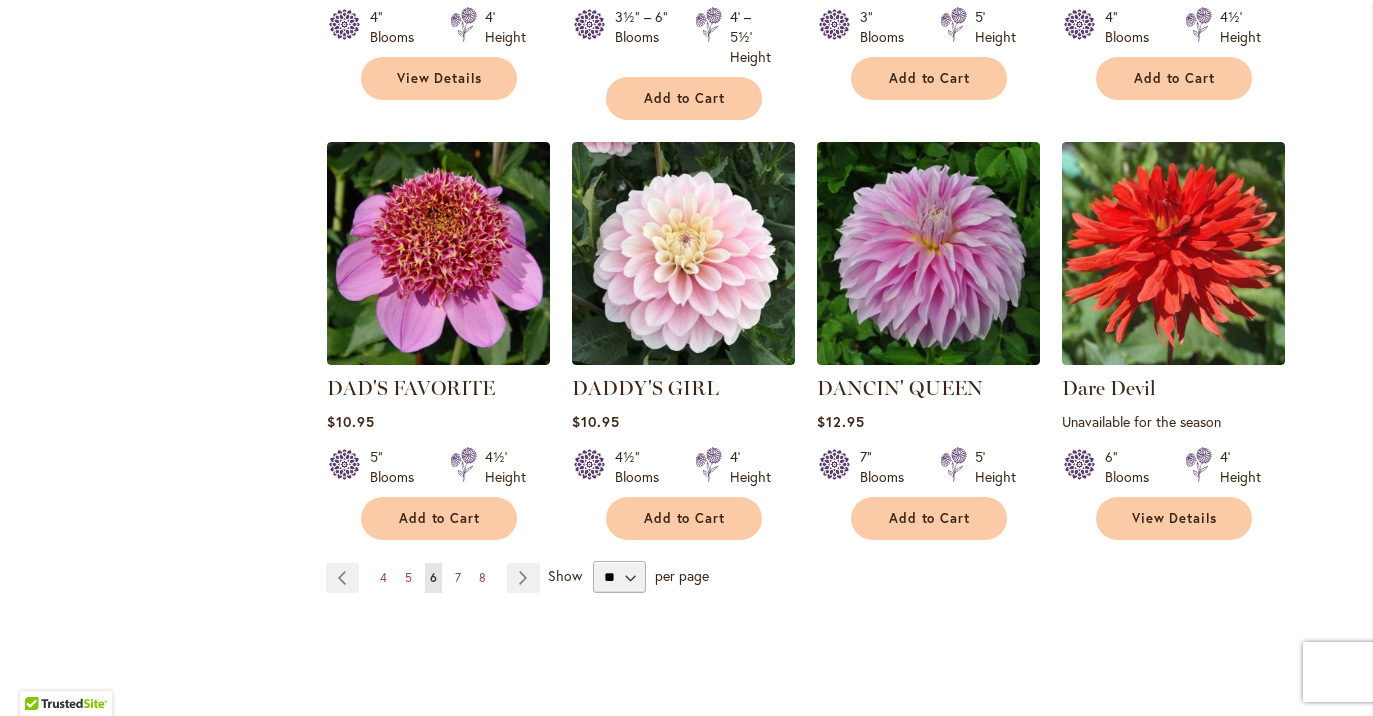 click on "**********" at bounding box center (819, -299) 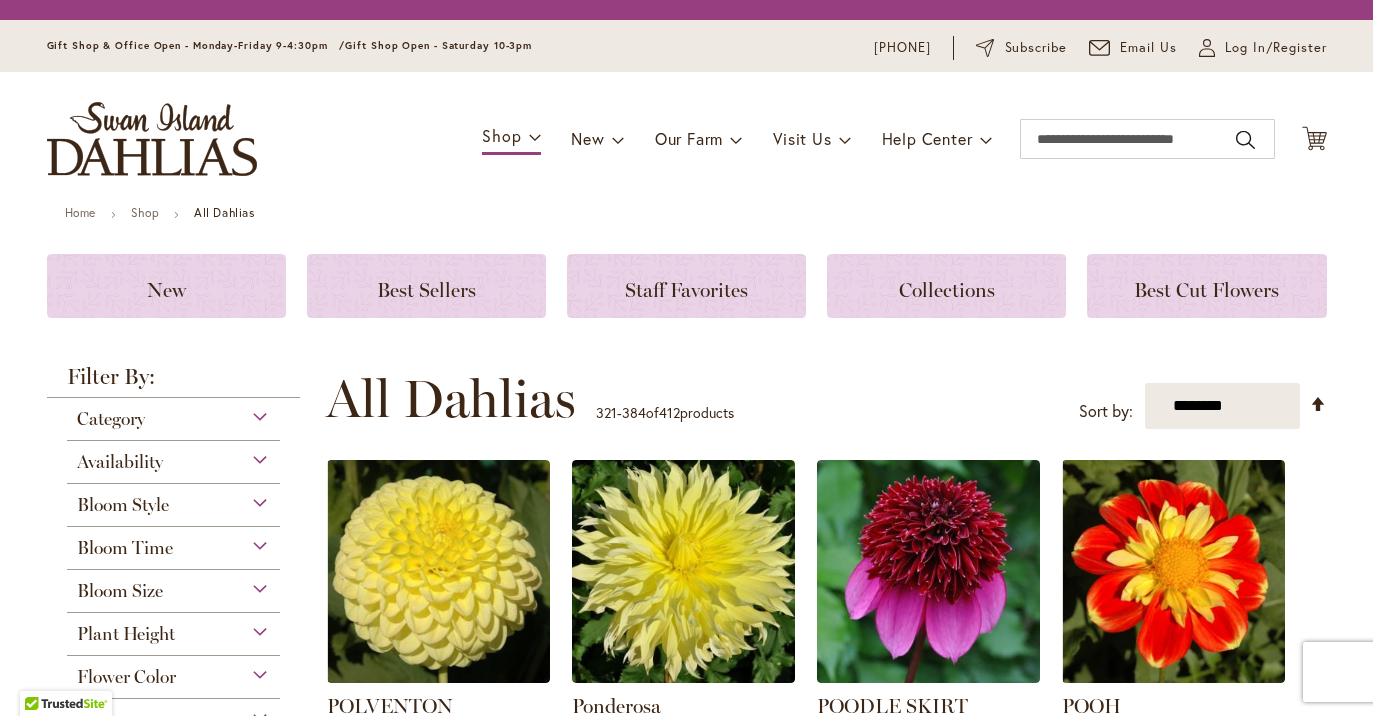 scroll, scrollTop: 0, scrollLeft: 0, axis: both 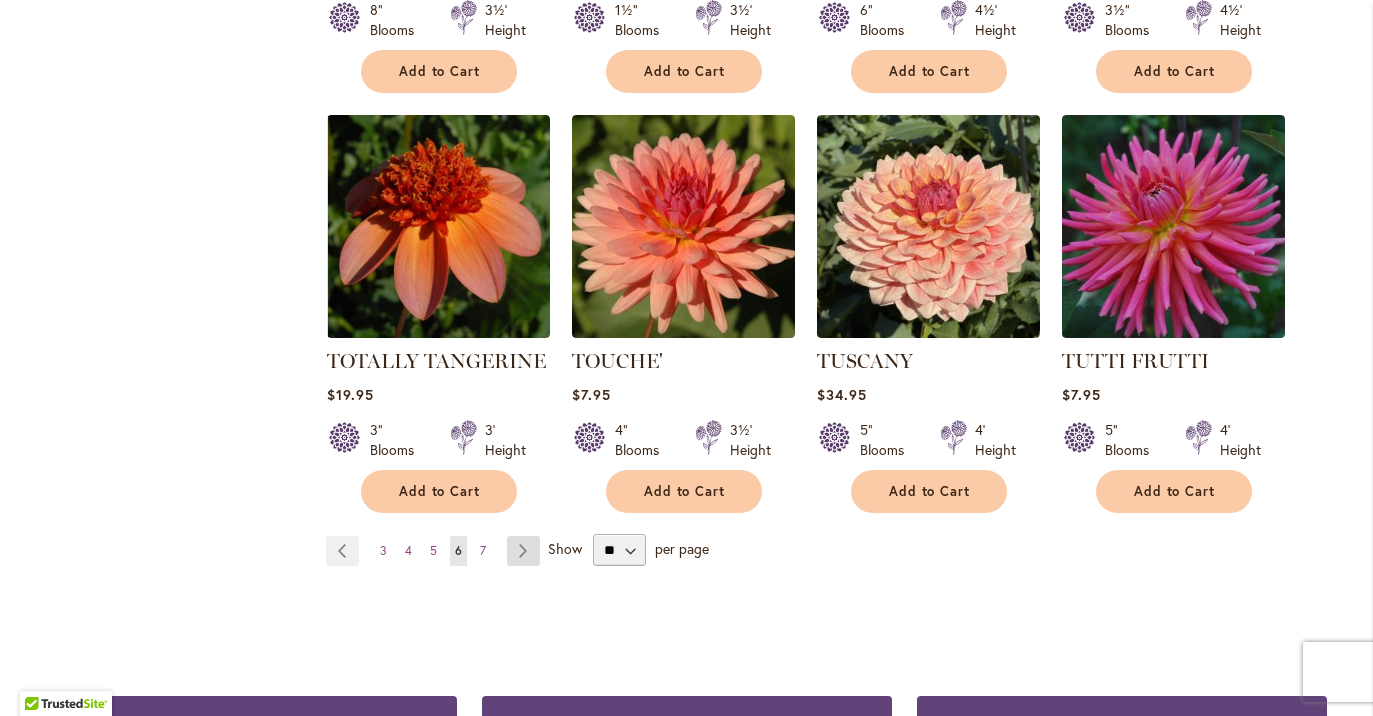 click on "Page
Next" at bounding box center (523, 551) 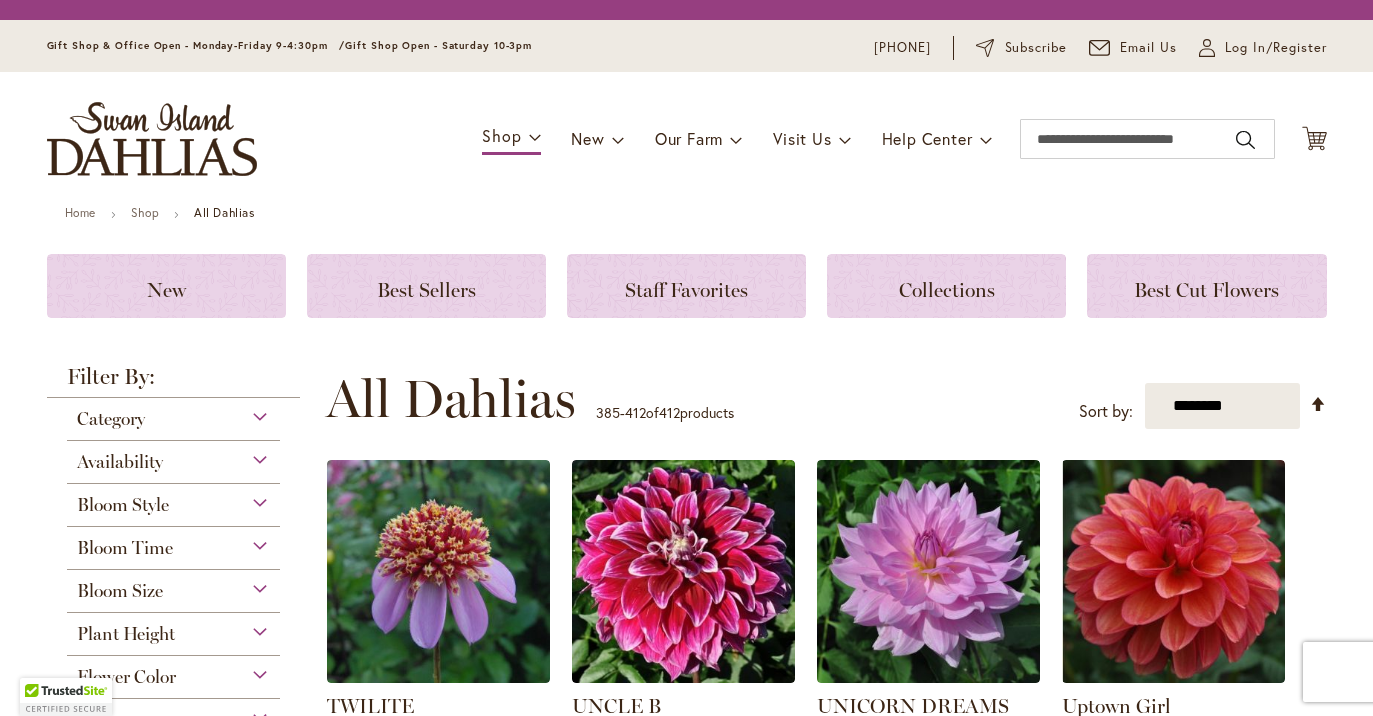 scroll, scrollTop: 0, scrollLeft: 0, axis: both 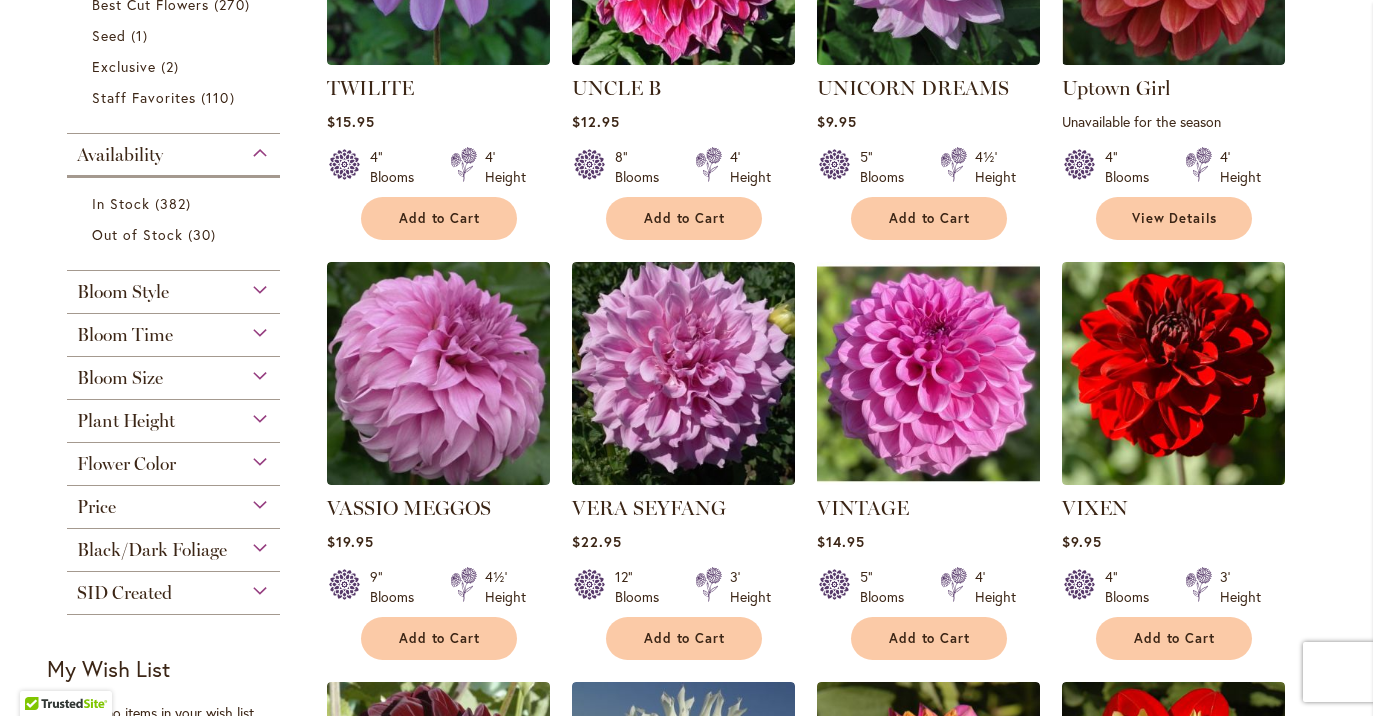 click on "Flower Color" at bounding box center [174, 459] 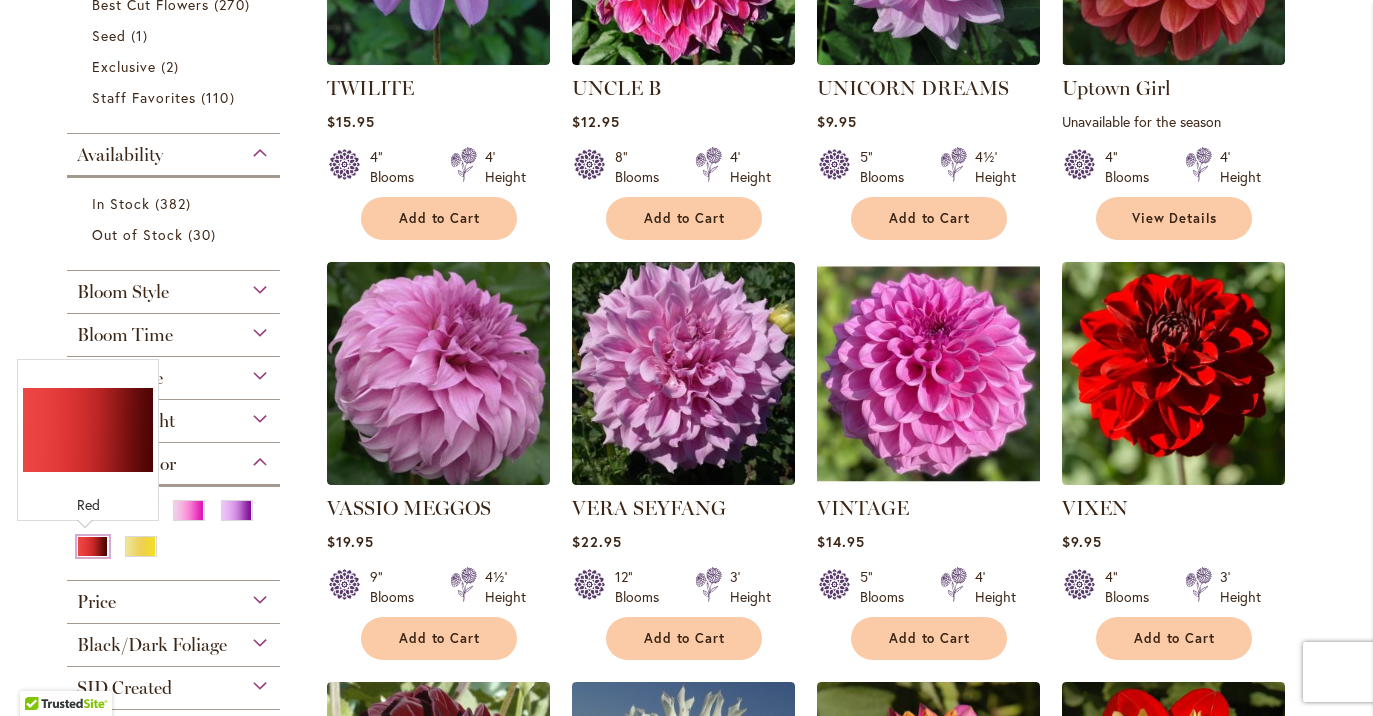 click at bounding box center [93, 546] 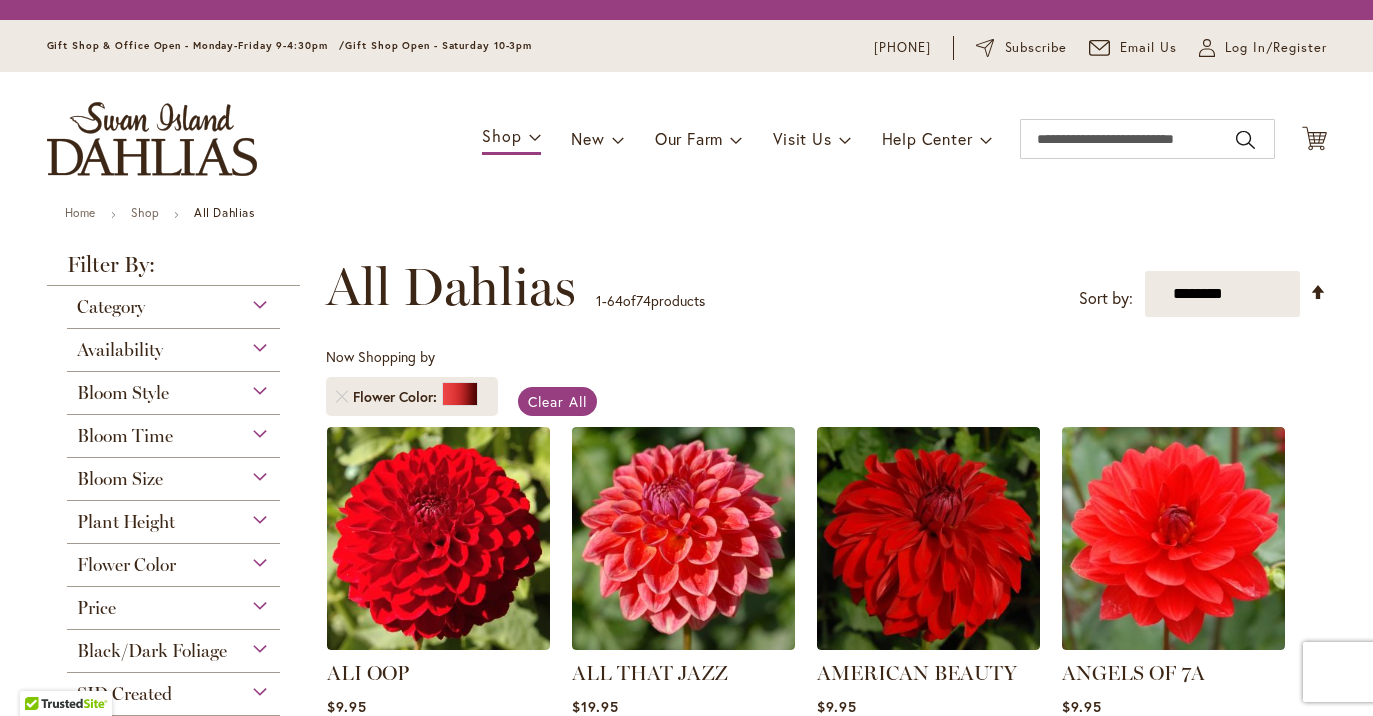 scroll, scrollTop: 0, scrollLeft: 0, axis: both 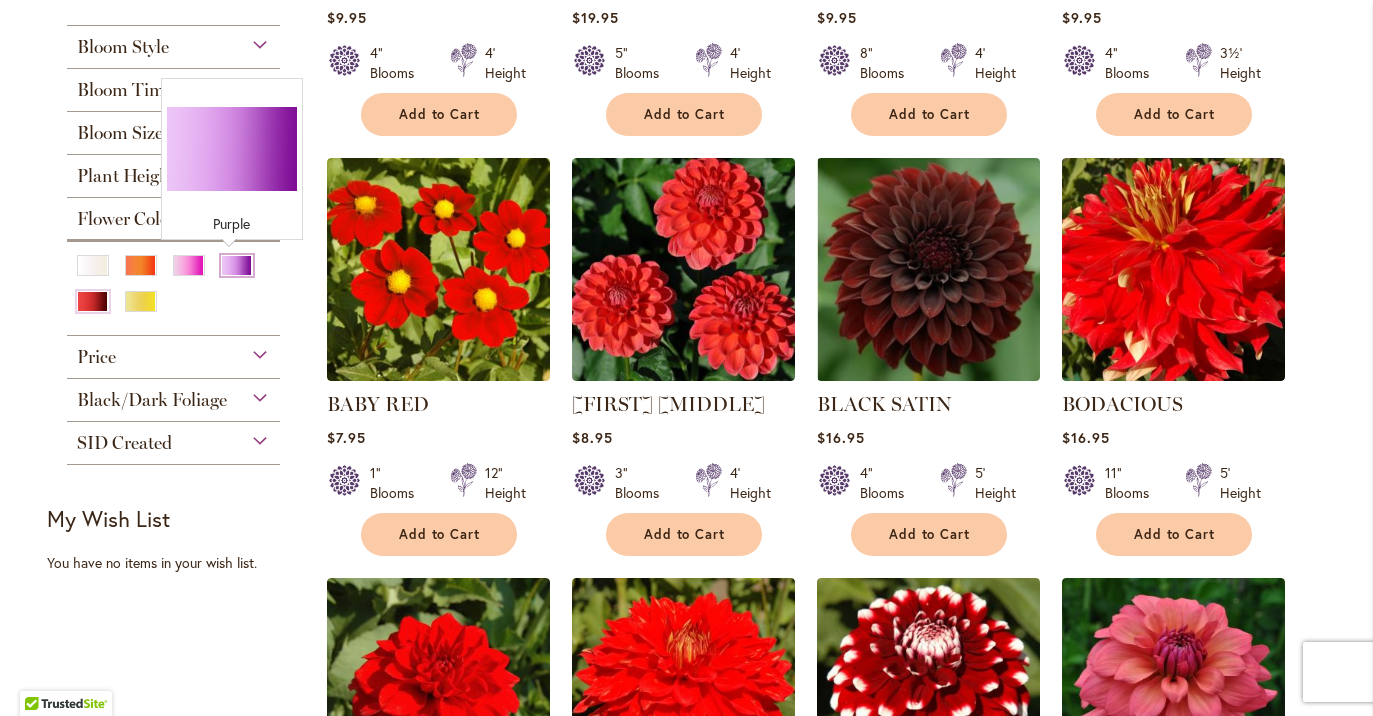 click at bounding box center [237, 265] 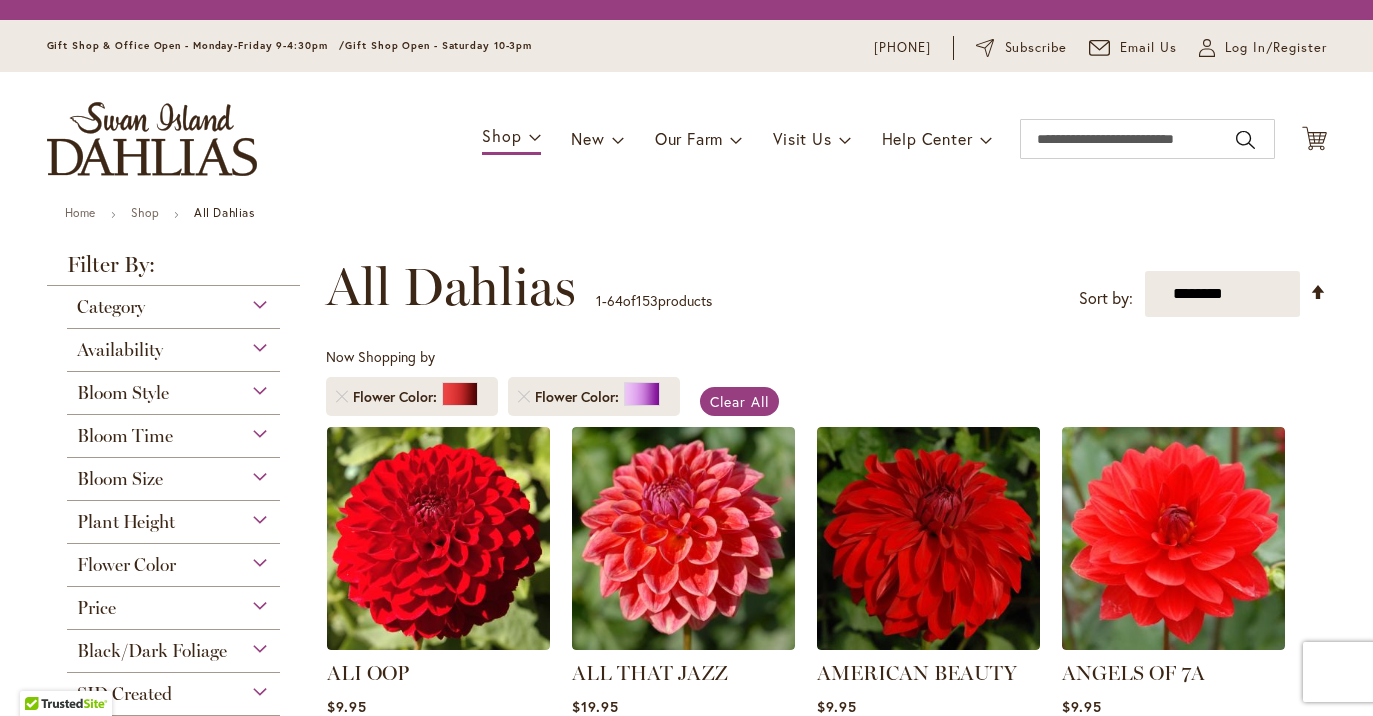scroll, scrollTop: 0, scrollLeft: 0, axis: both 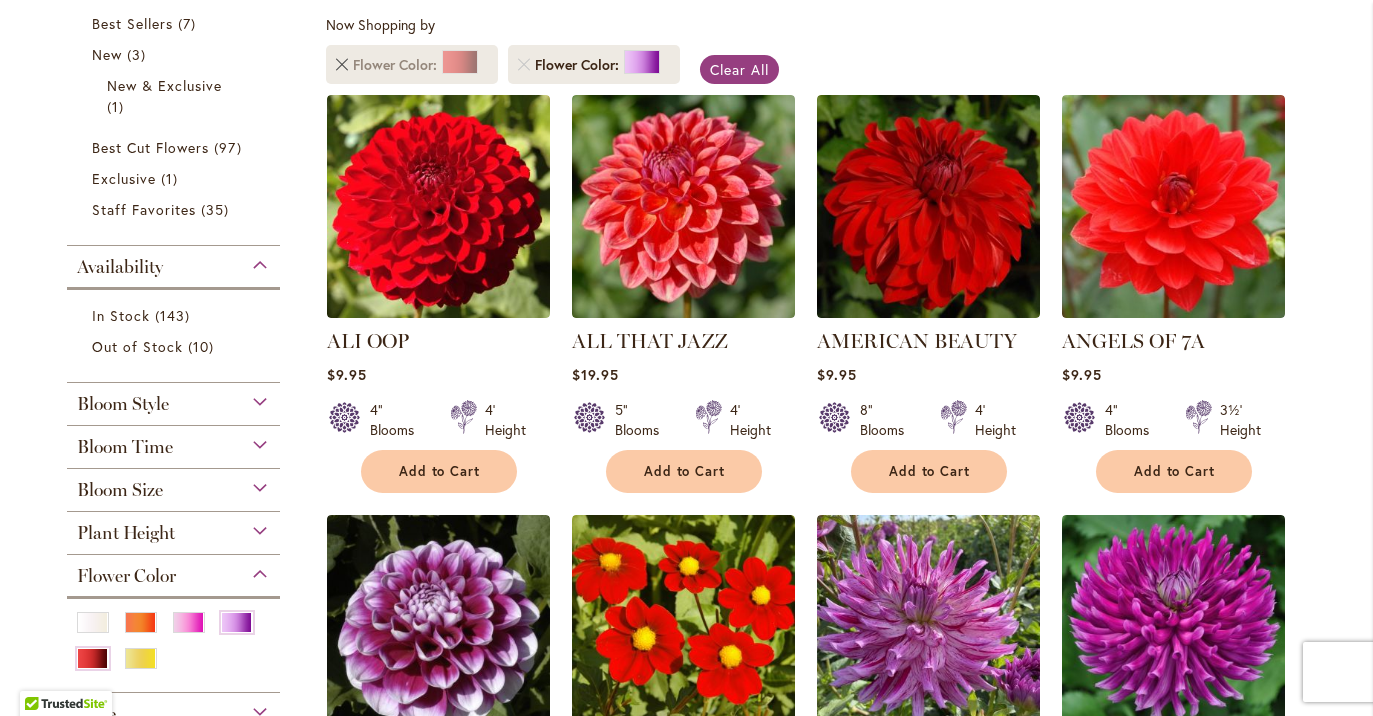 click at bounding box center (342, 65) 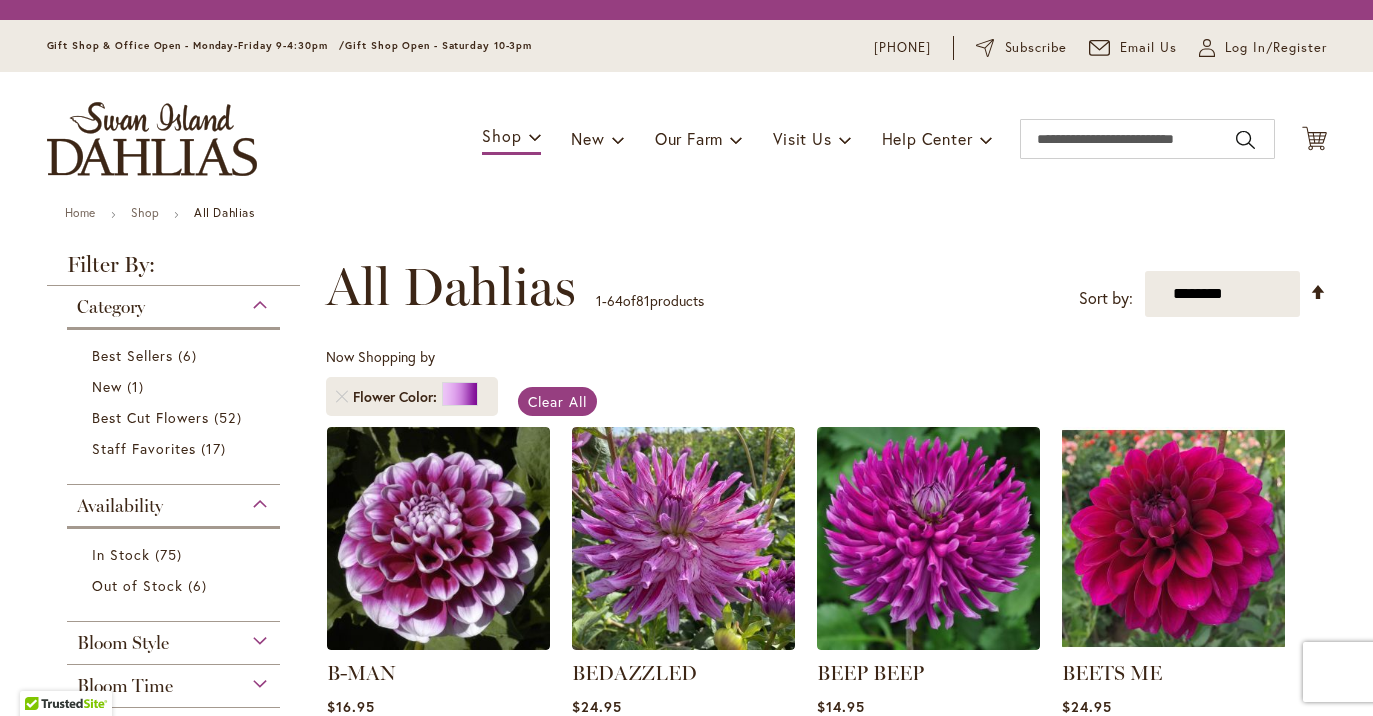 scroll, scrollTop: 0, scrollLeft: 0, axis: both 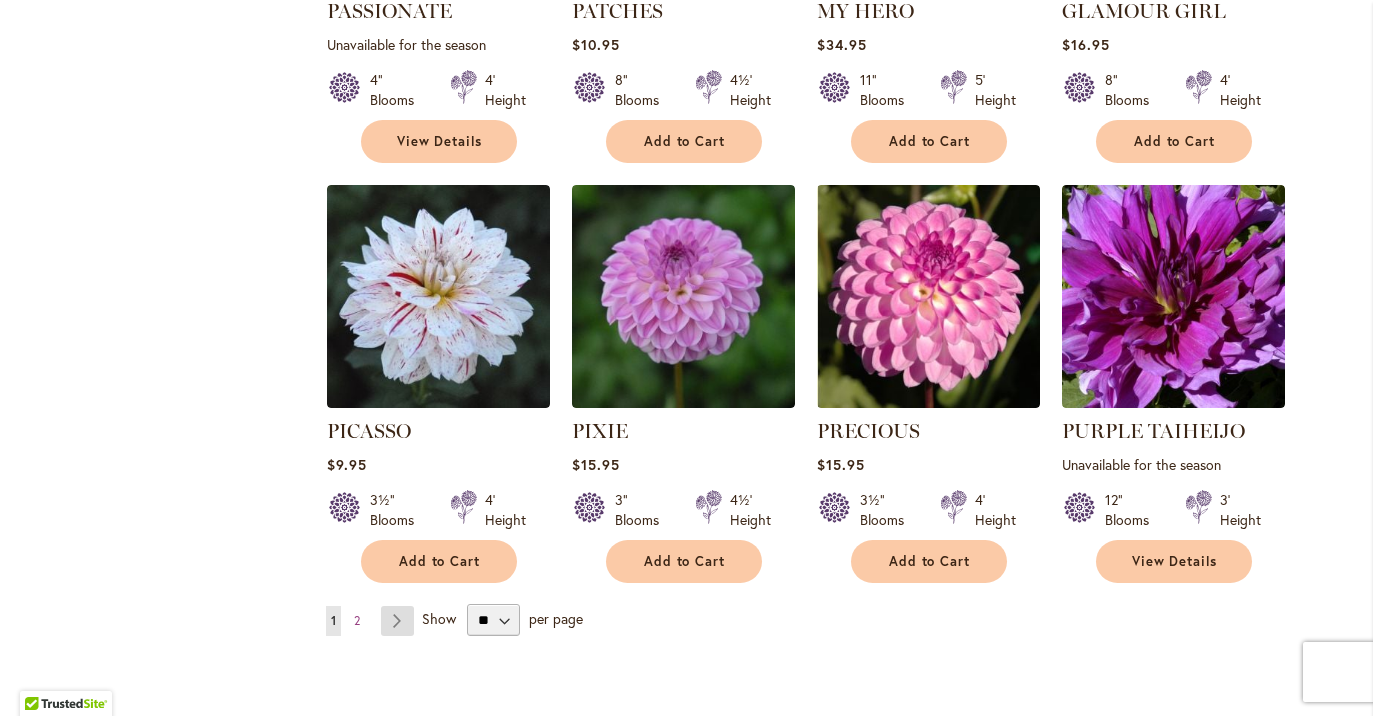 click on "Page
Next" at bounding box center [397, 621] 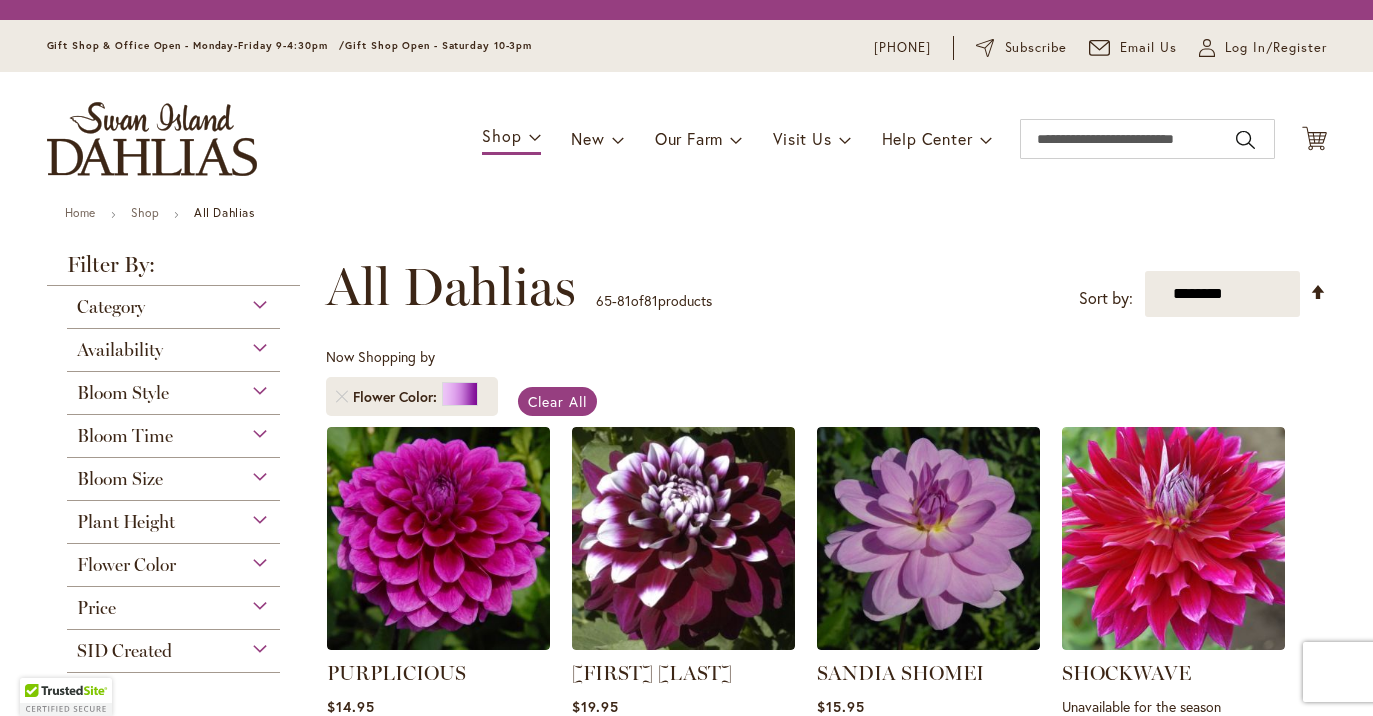 scroll, scrollTop: 0, scrollLeft: 0, axis: both 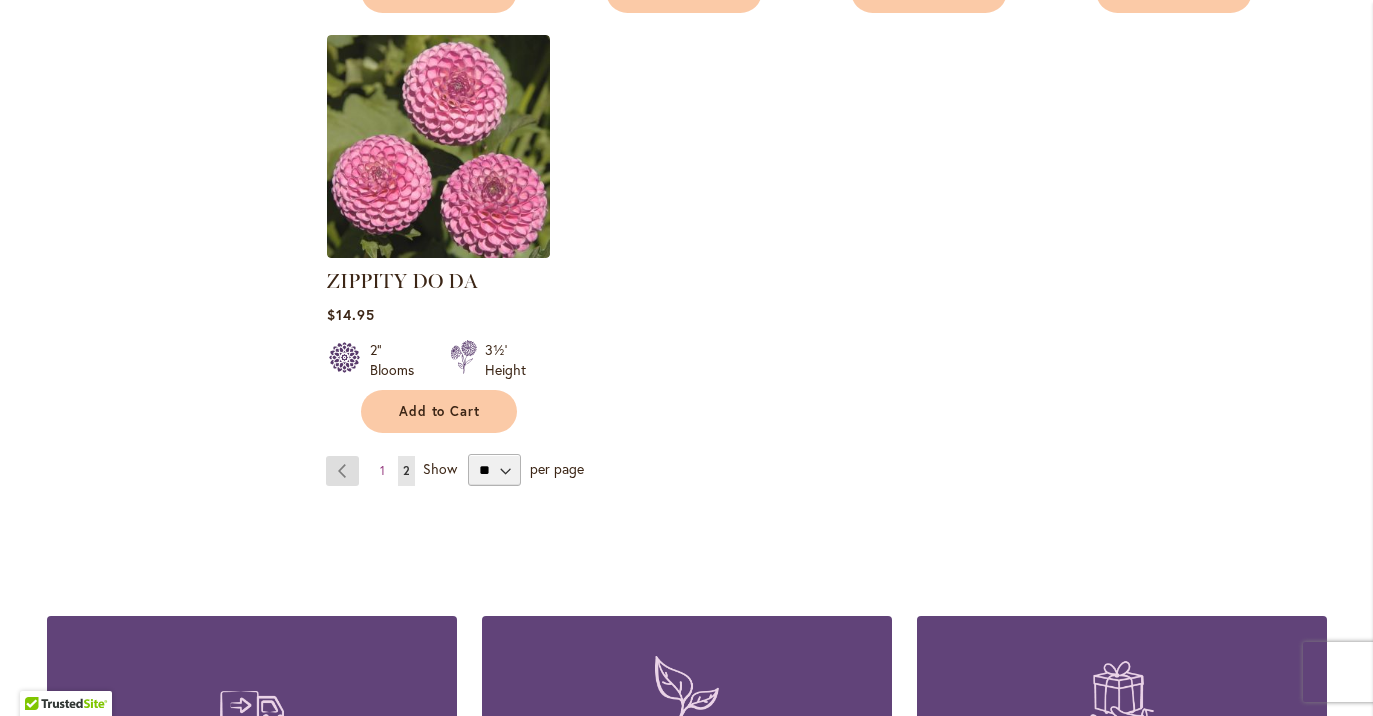 click on "Page
Previous" at bounding box center (342, 471) 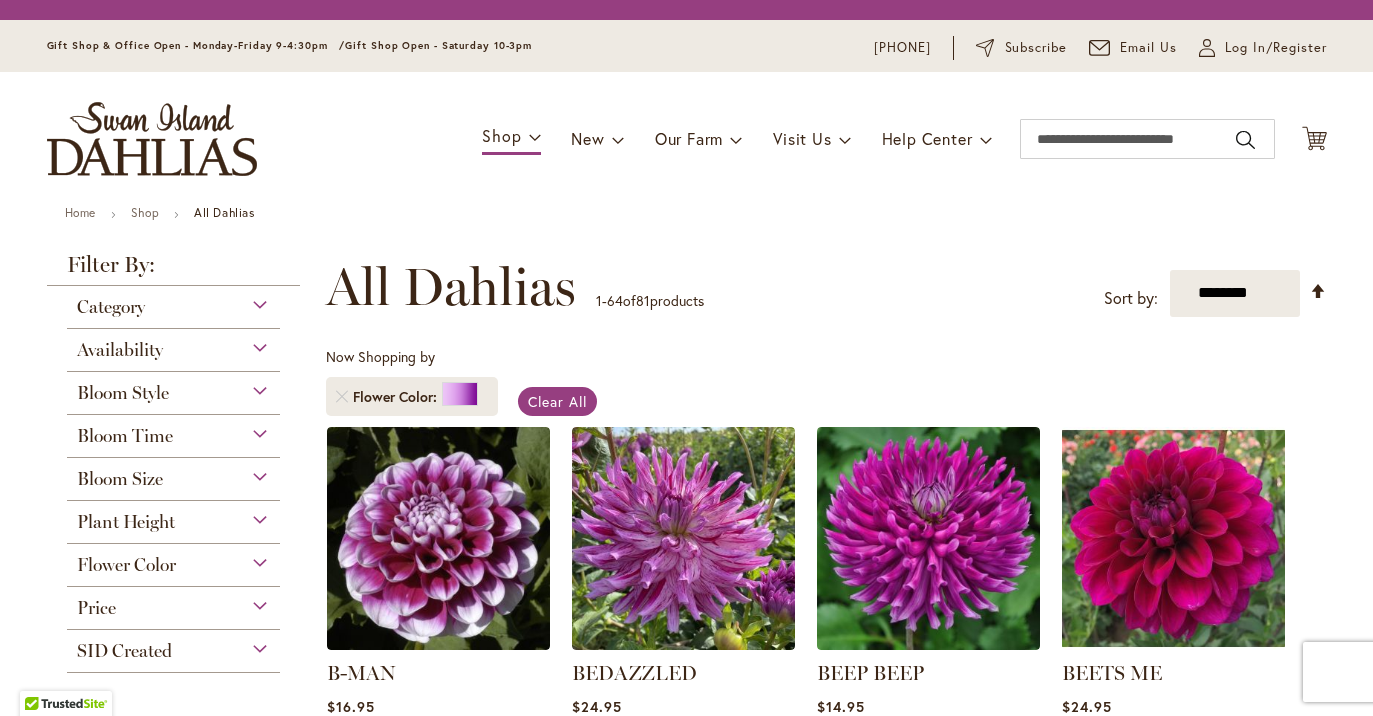 scroll, scrollTop: 0, scrollLeft: 0, axis: both 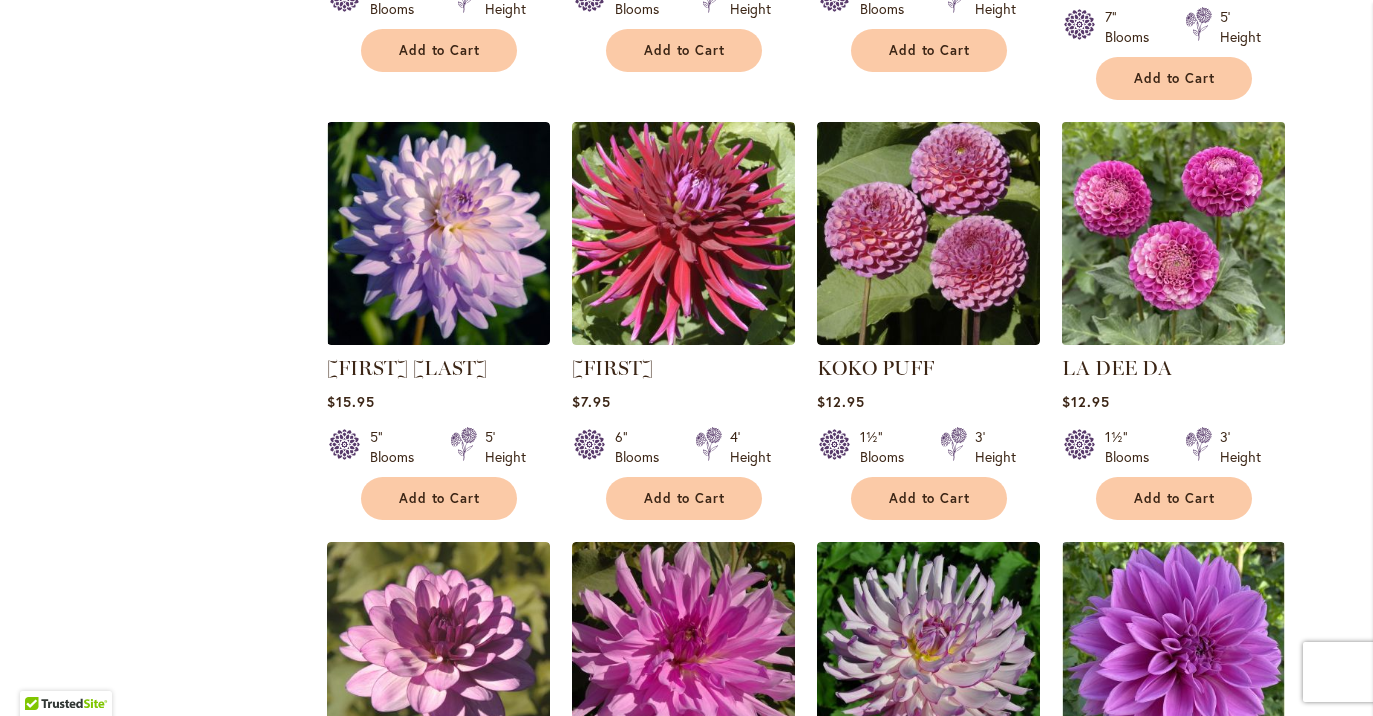 click at bounding box center (1173, 233) 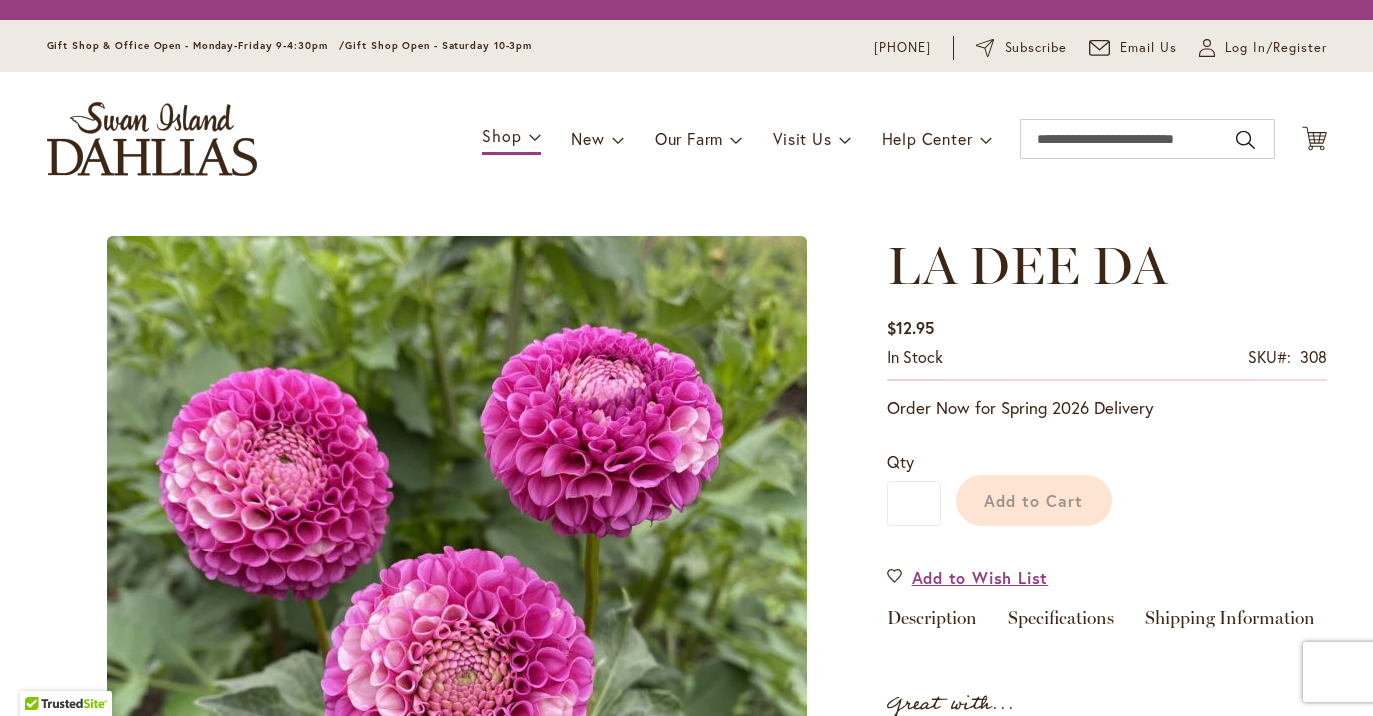 scroll, scrollTop: 0, scrollLeft: 0, axis: both 